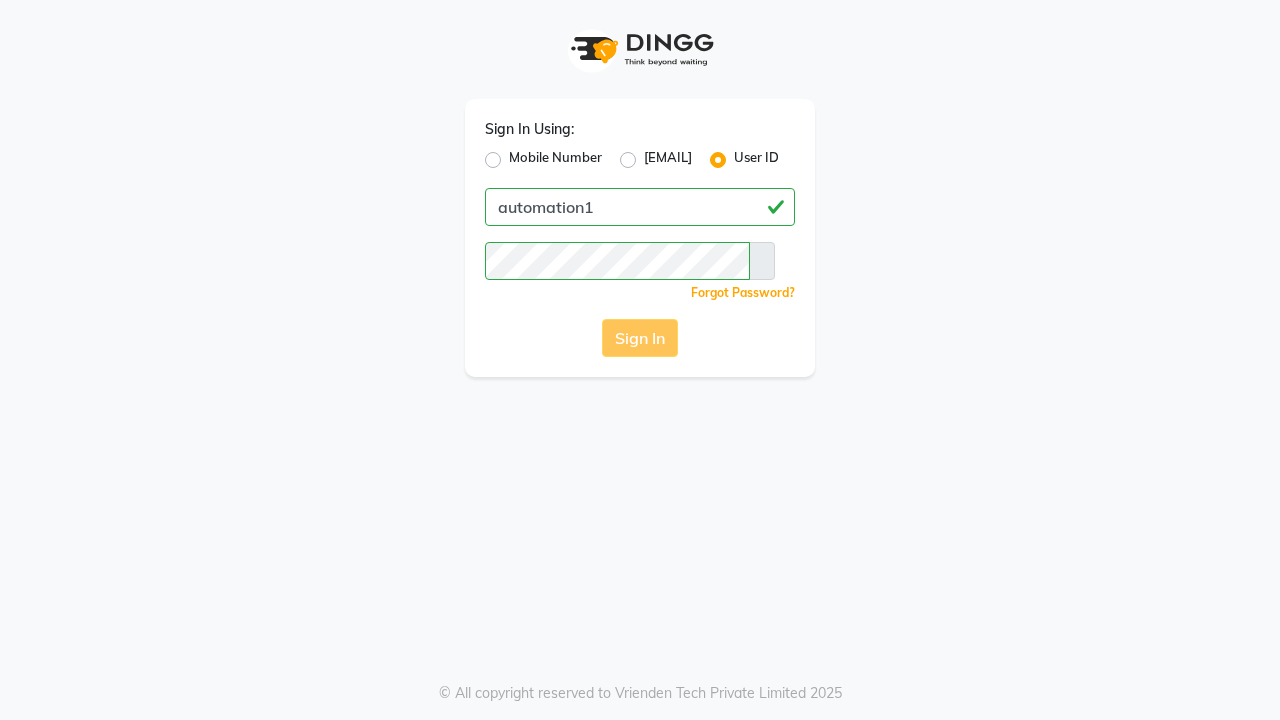 scroll, scrollTop: 0, scrollLeft: 0, axis: both 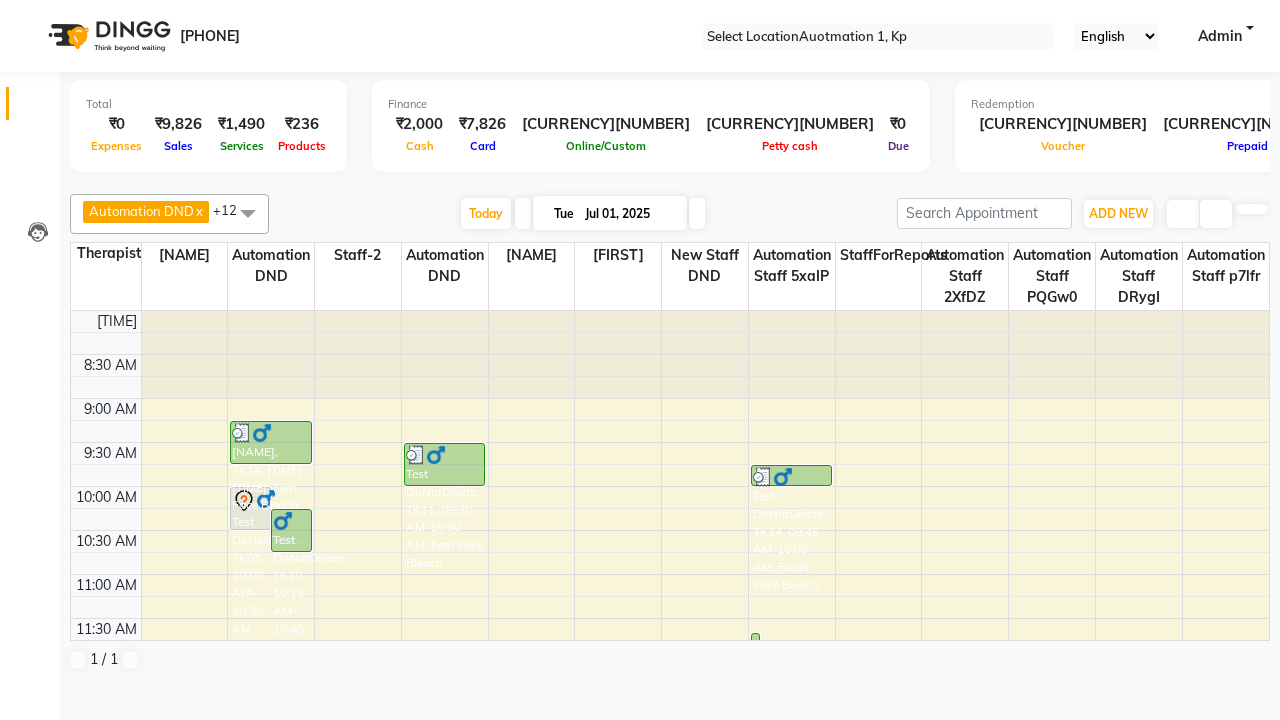 click at bounding box center [31, 8] 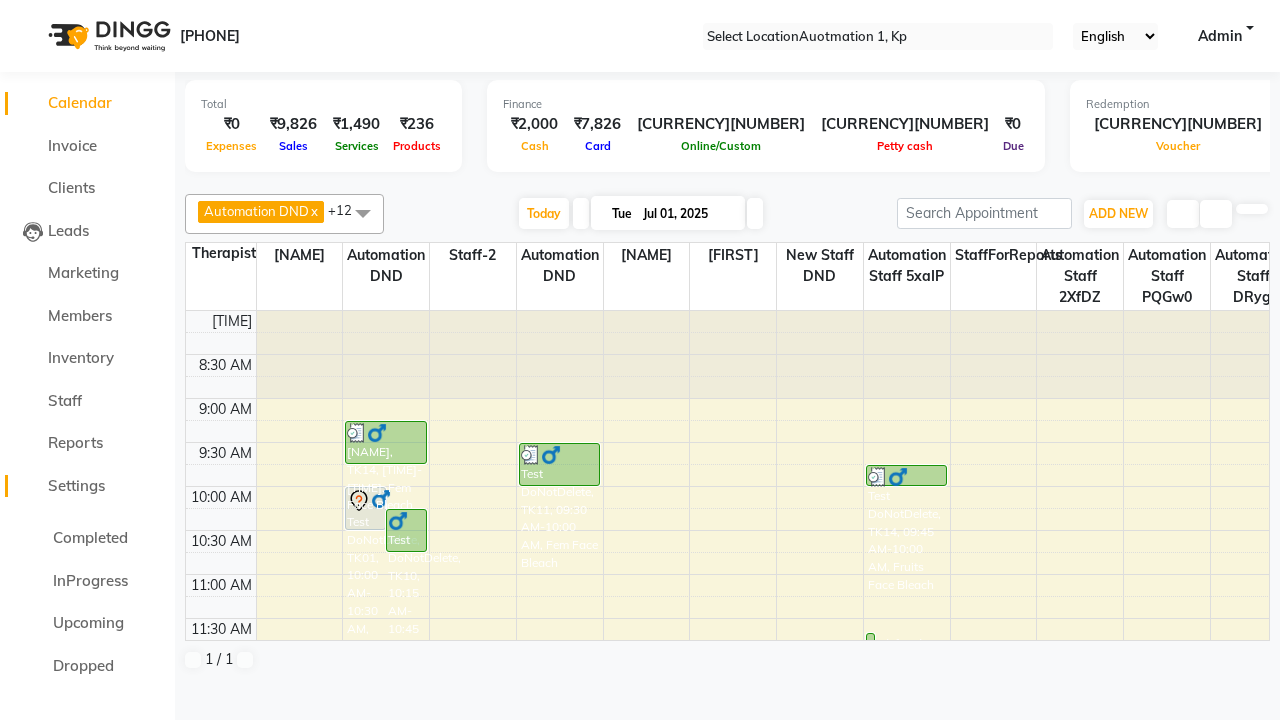 click on "Settings" at bounding box center [76, 485] 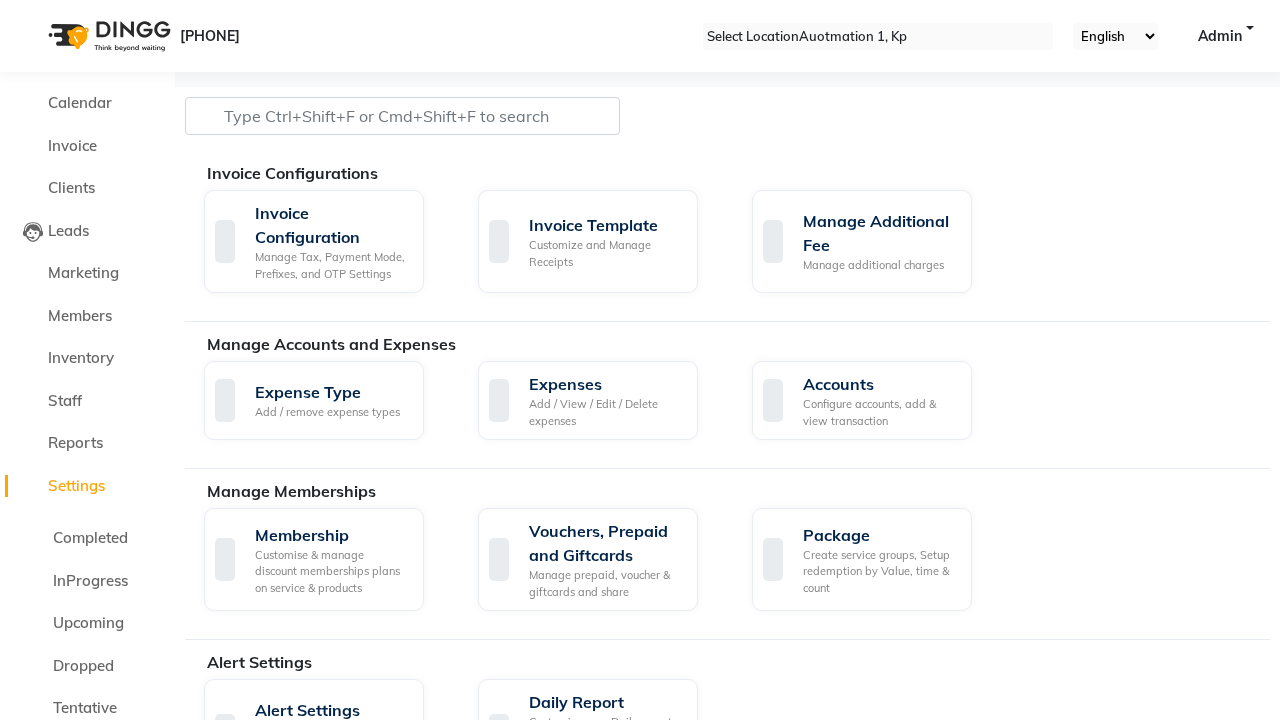 click at bounding box center (31, 8) 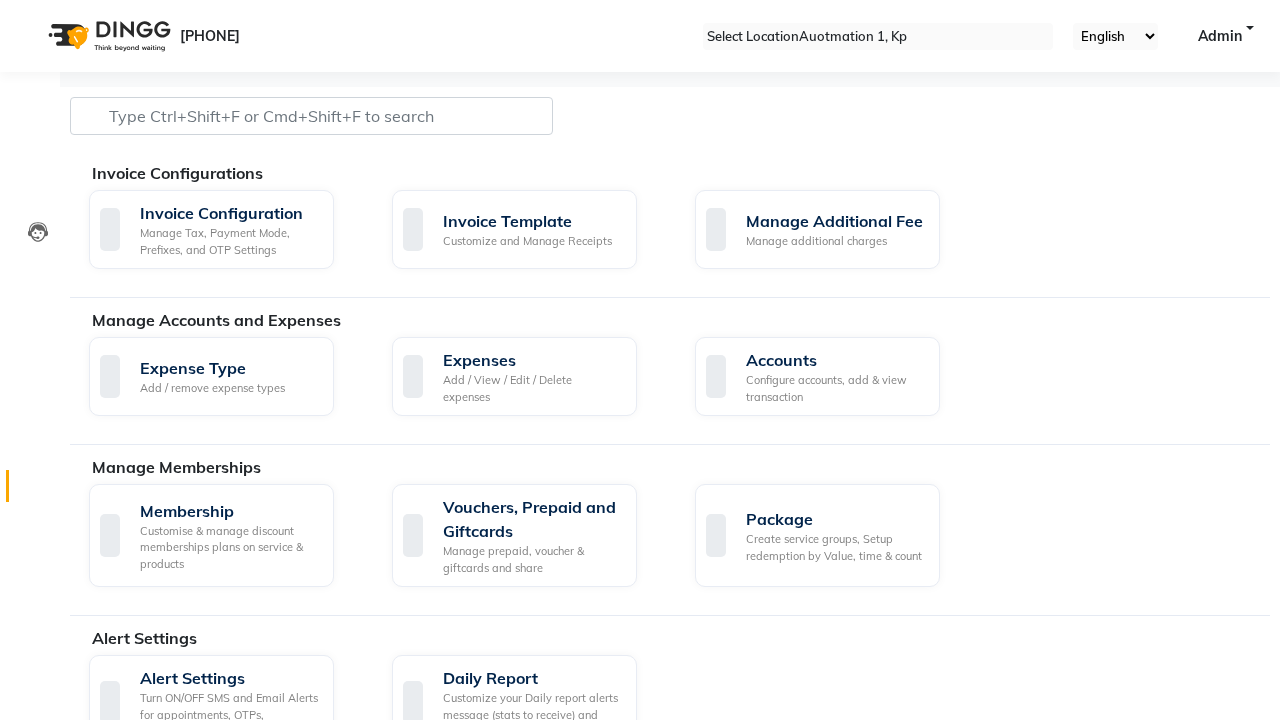 click at bounding box center [38, 491] 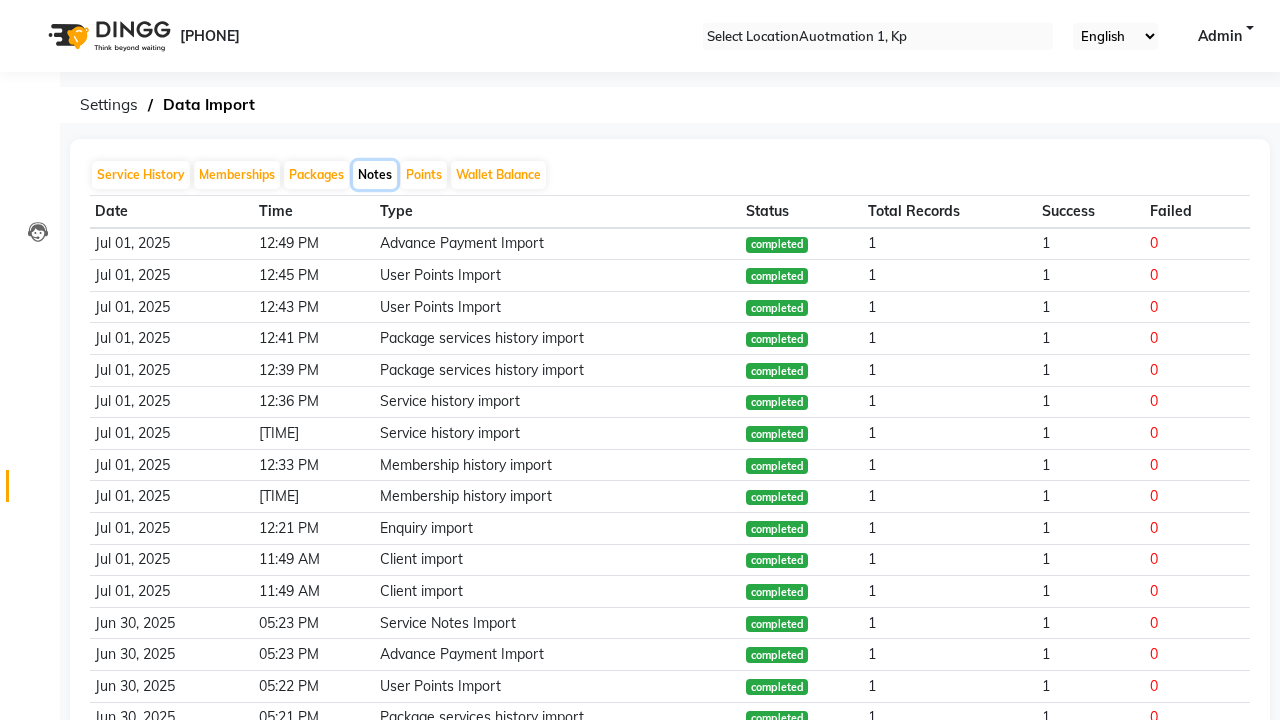 click on "Notes" at bounding box center (375, 175) 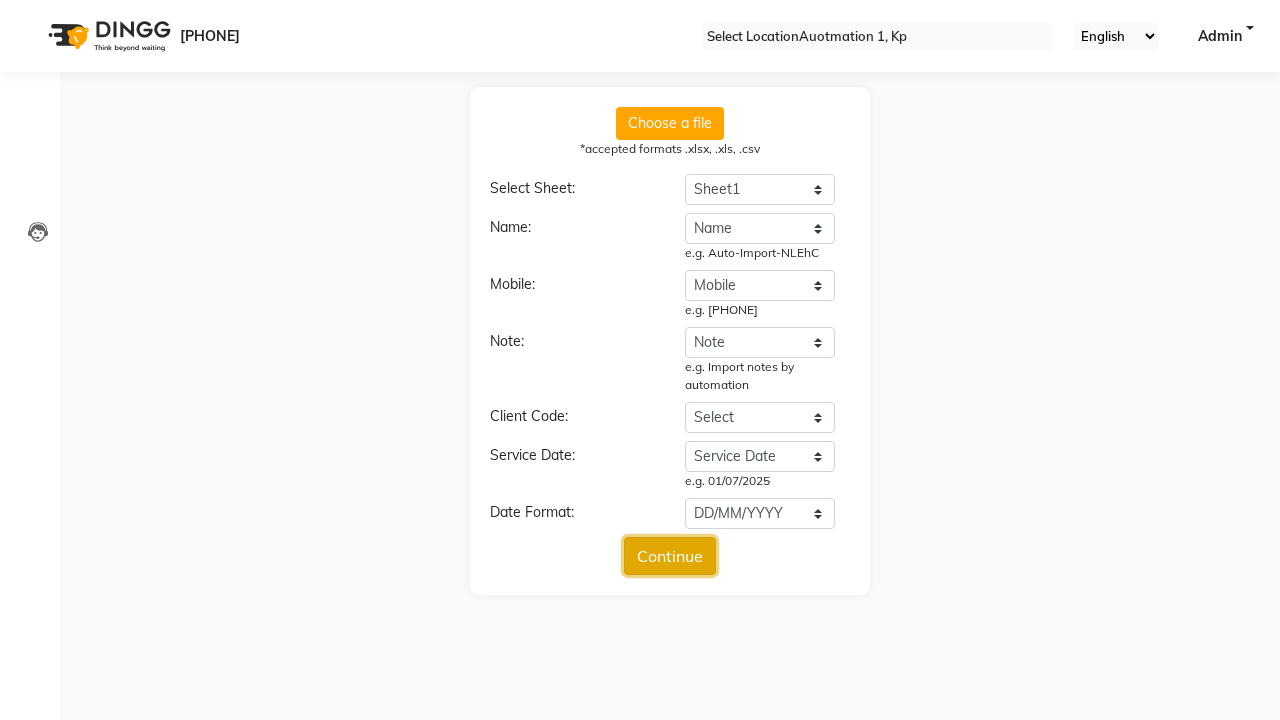 click on "Continue" at bounding box center [670, 556] 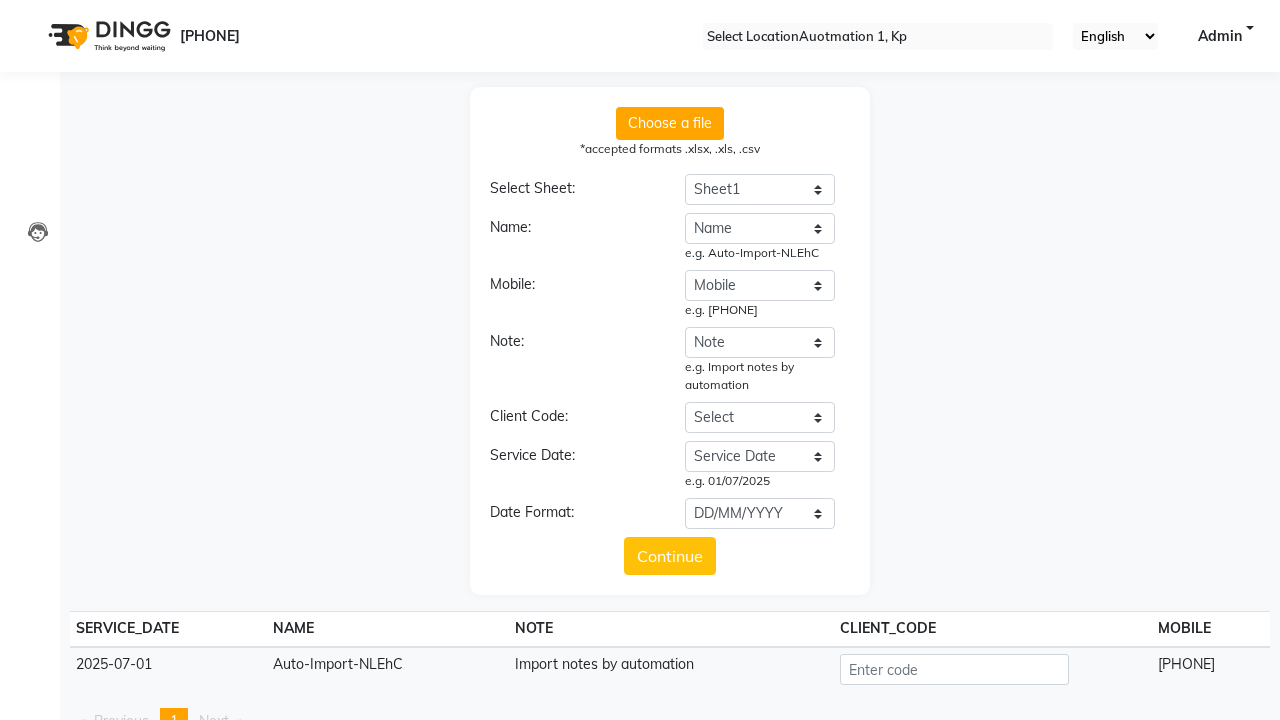 click on "Upload" at bounding box center (670, 770) 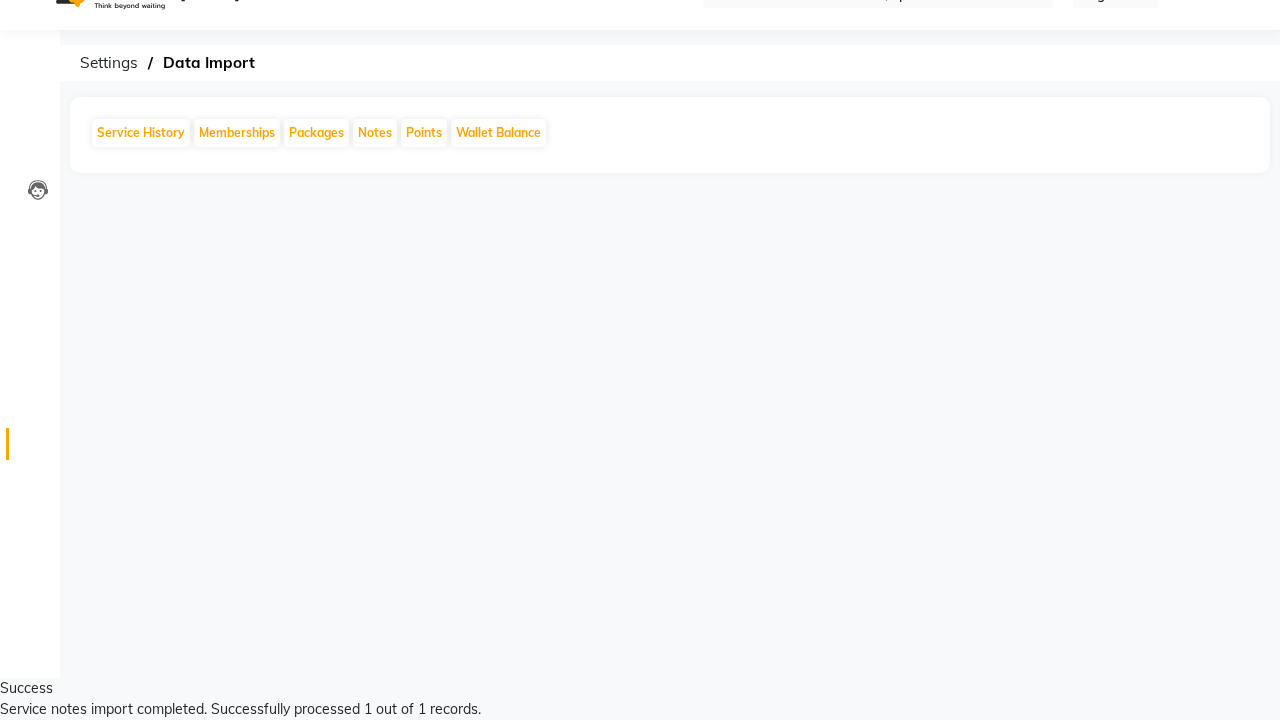 scroll, scrollTop: 0, scrollLeft: 0, axis: both 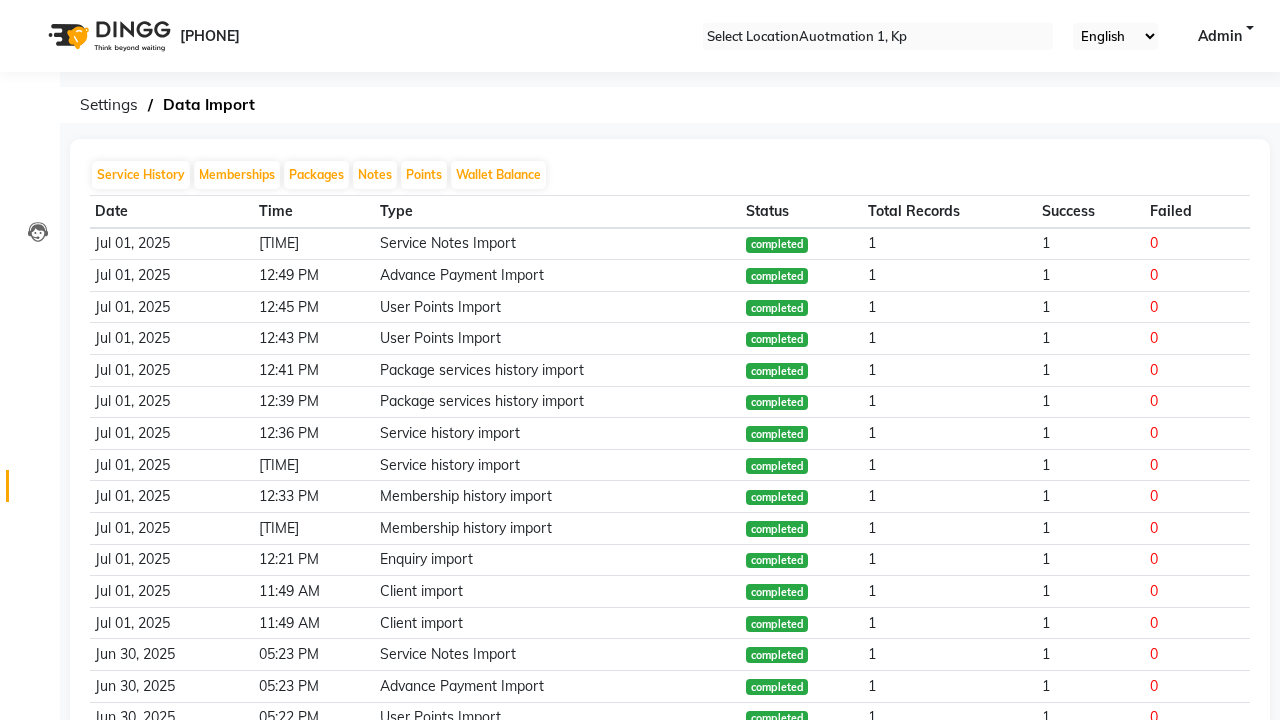 click on "Service notes import completed. Successfully processed 1 out of 1 records." at bounding box center (640, 31002) 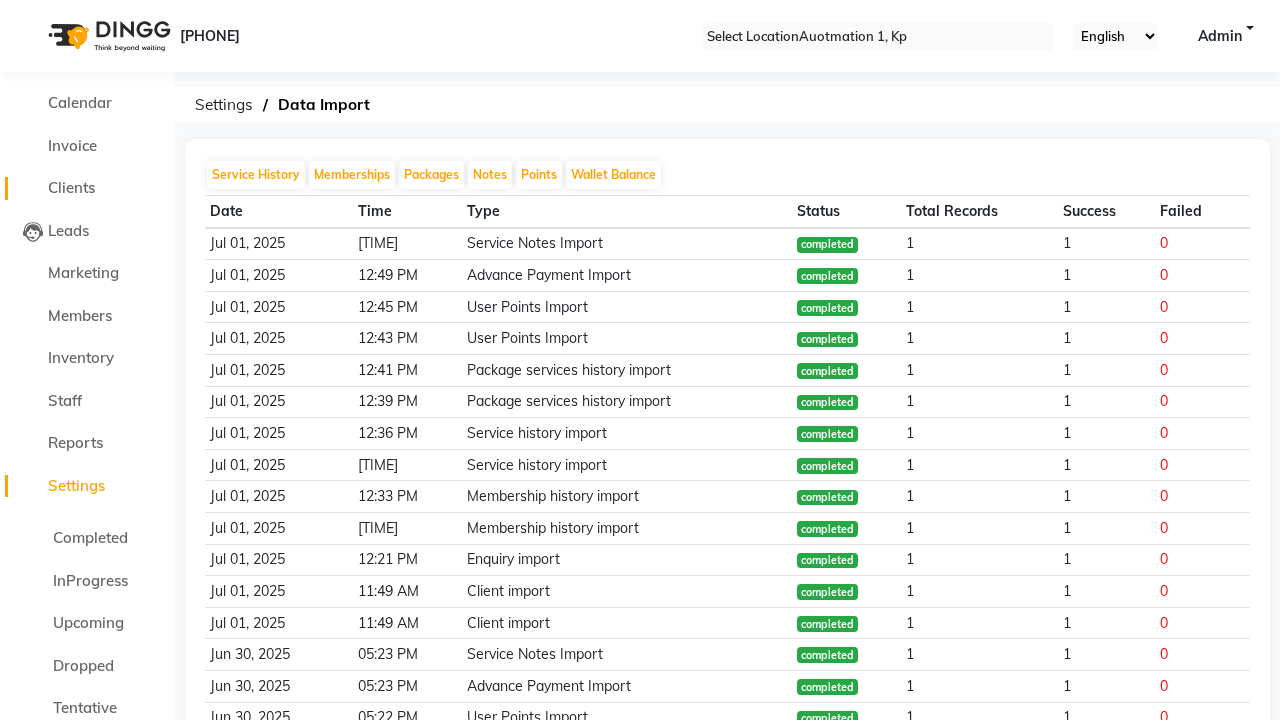 click on "Clients" at bounding box center [71, 187] 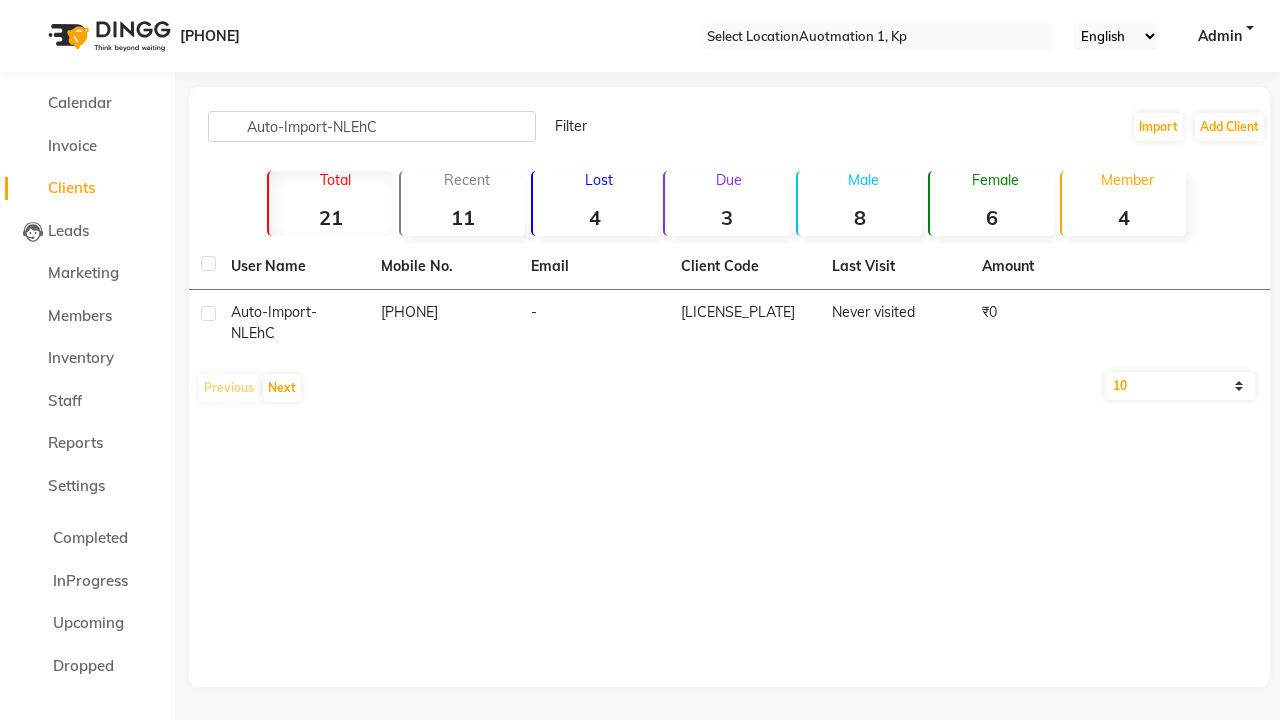 type on "Auto-Import-NLEhC" 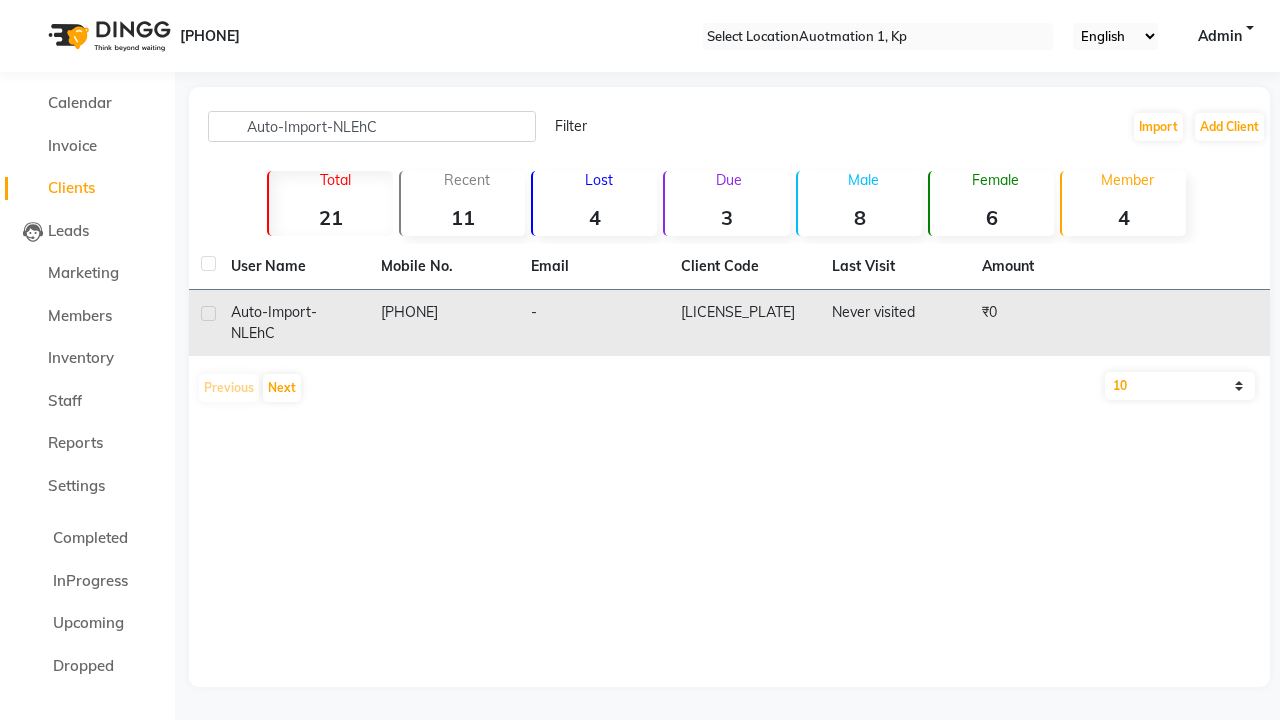 click on "[LICENSE_PLATE]" at bounding box center (744, 323) 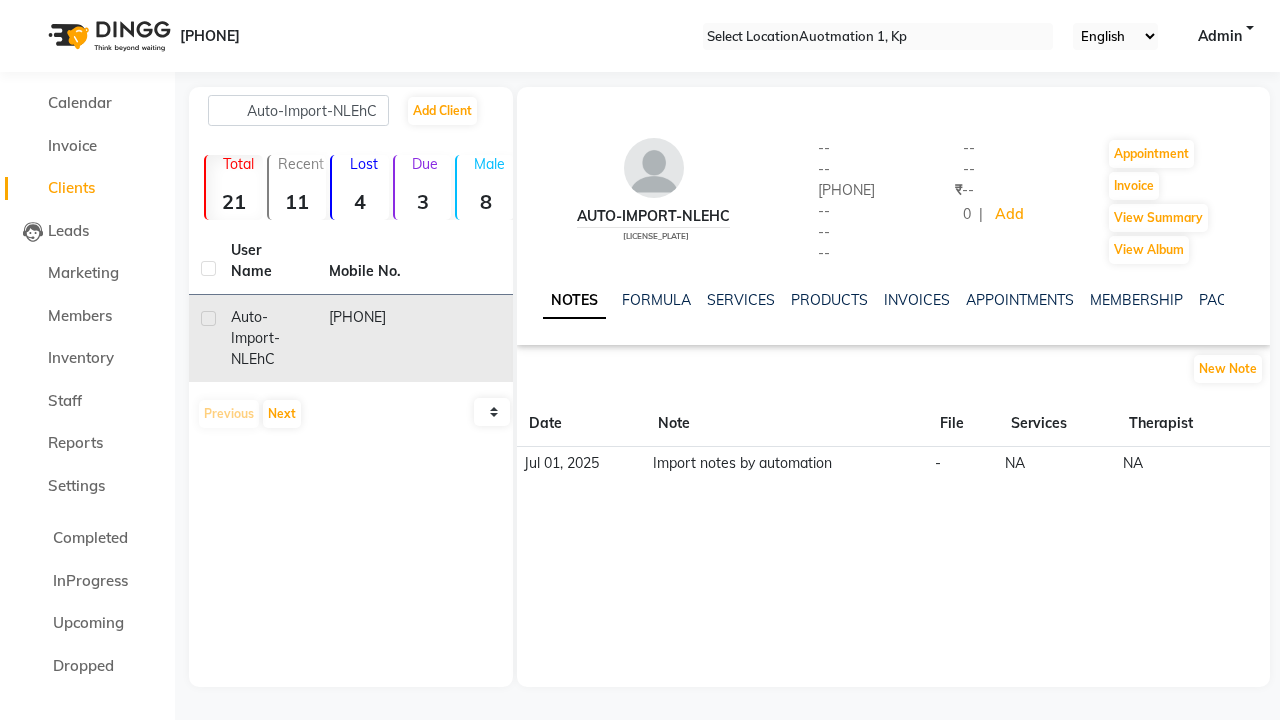 click on "NOTES" at bounding box center (574, 301) 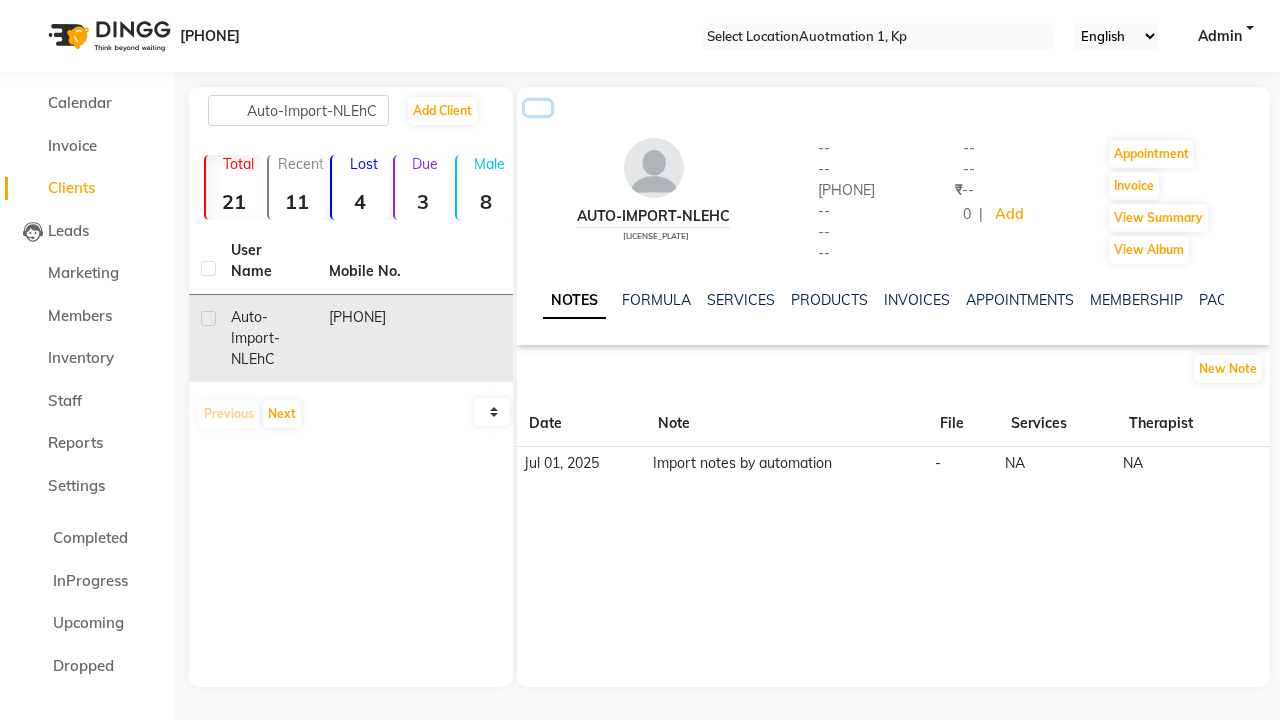click at bounding box center [538, 108] 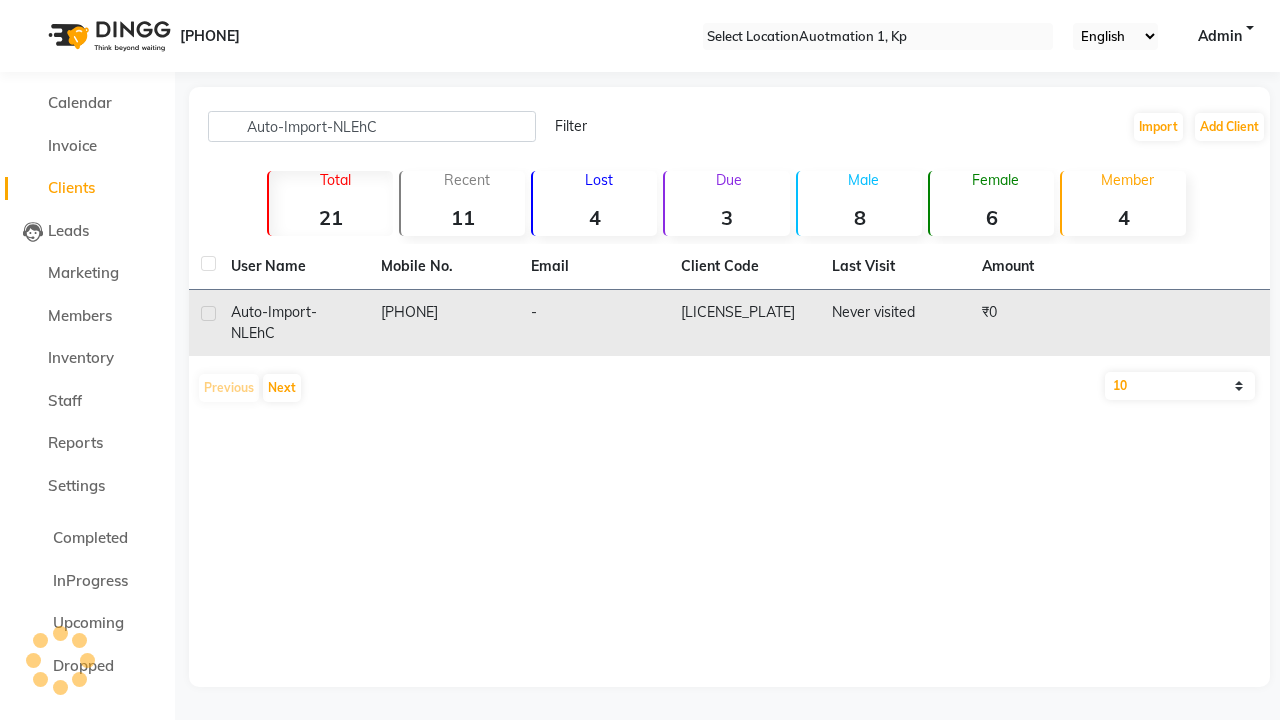 click at bounding box center [208, 313] 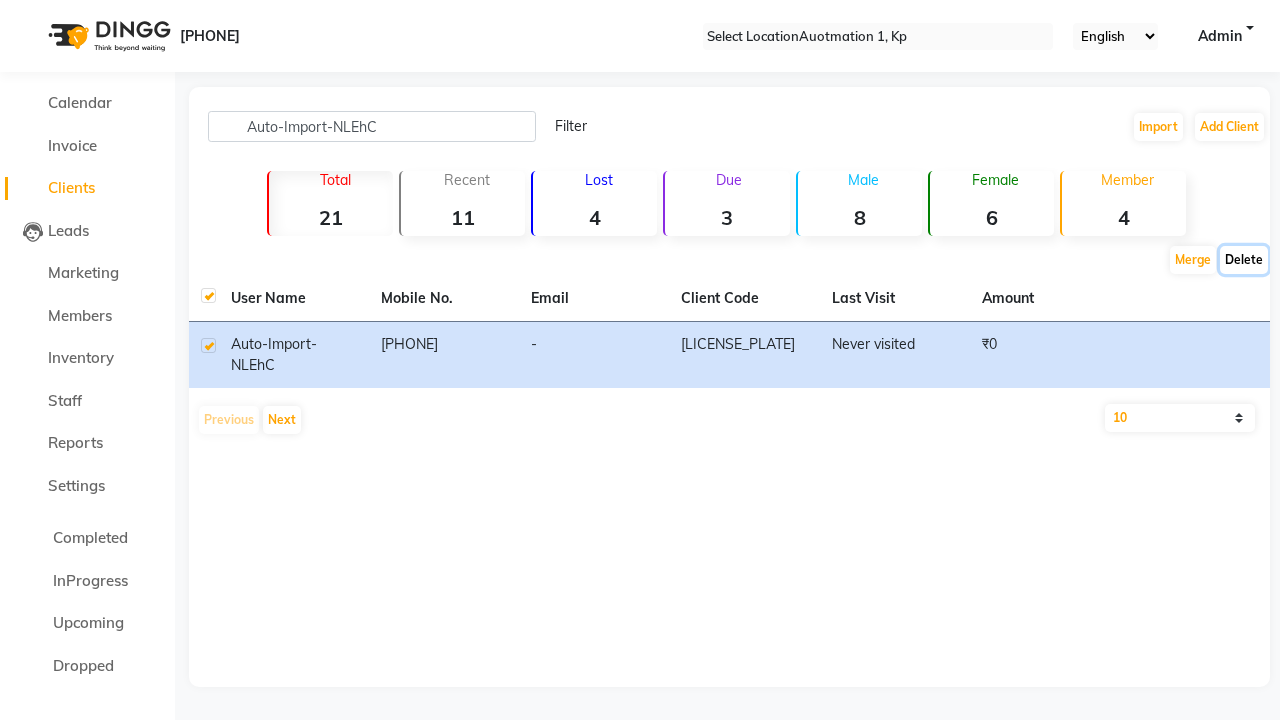 click on "Delete" at bounding box center [1193, 260] 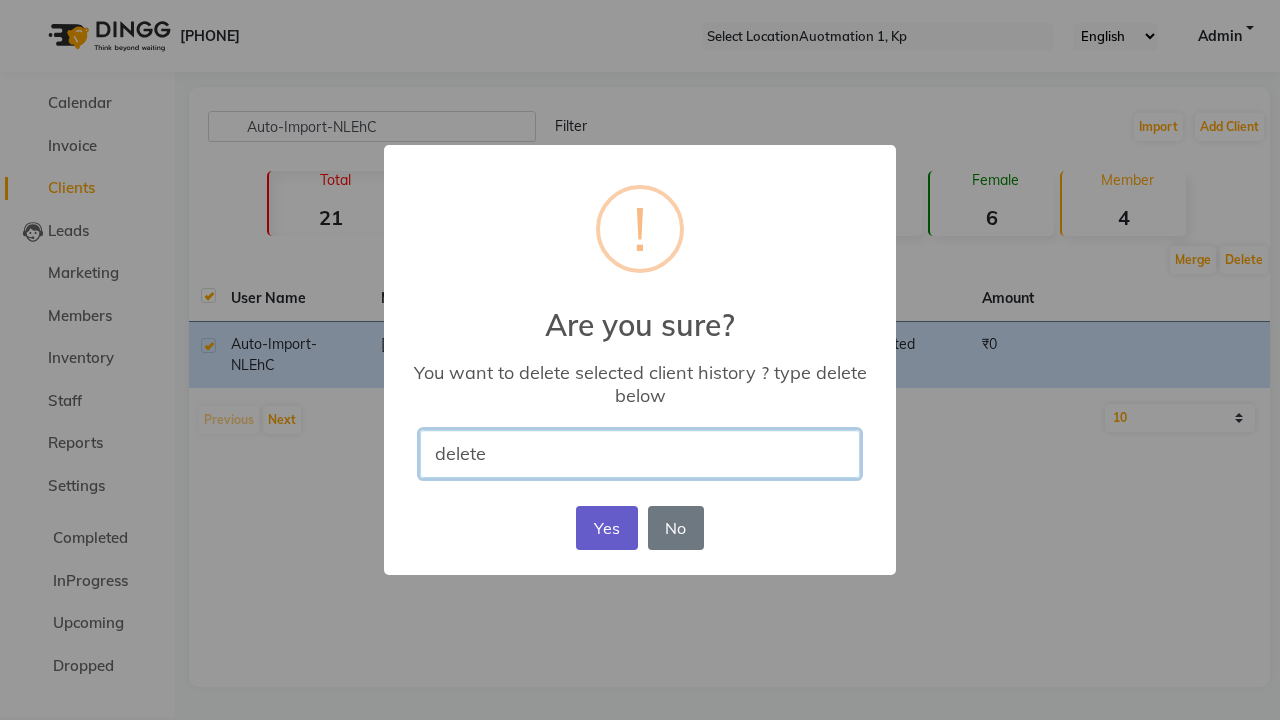 type on "delete" 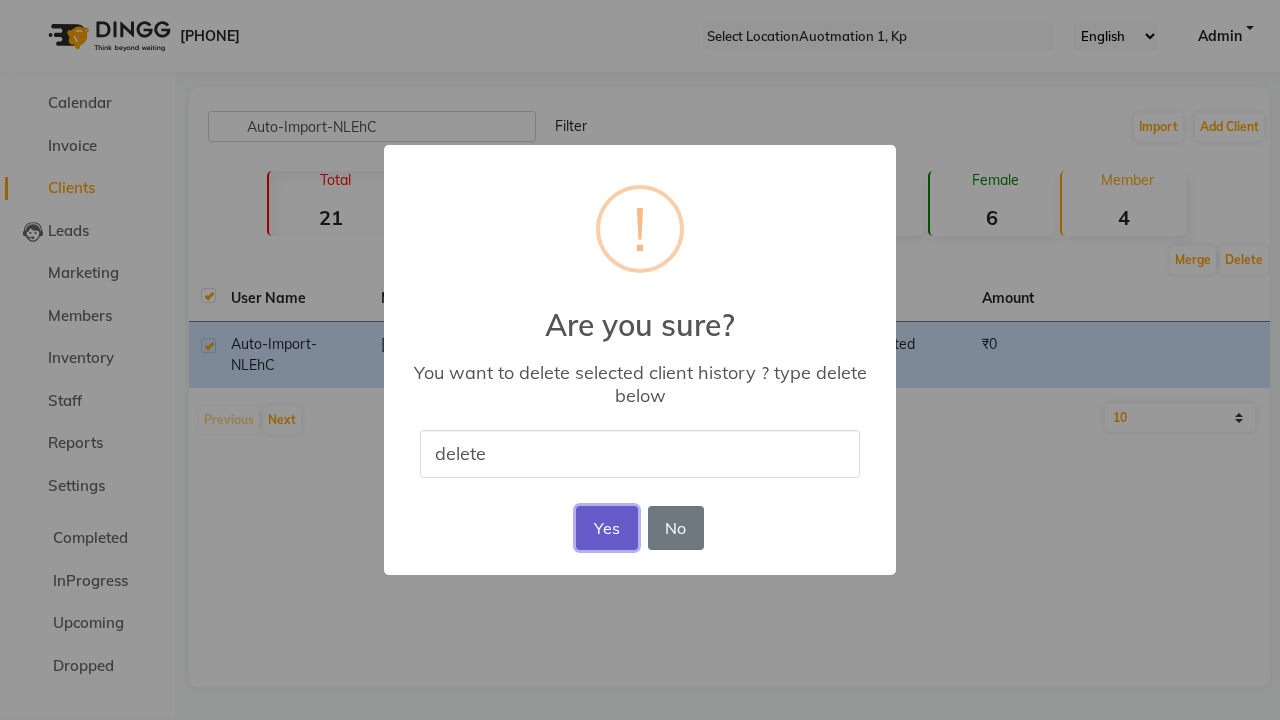 click on "Yes" at bounding box center (606, 528) 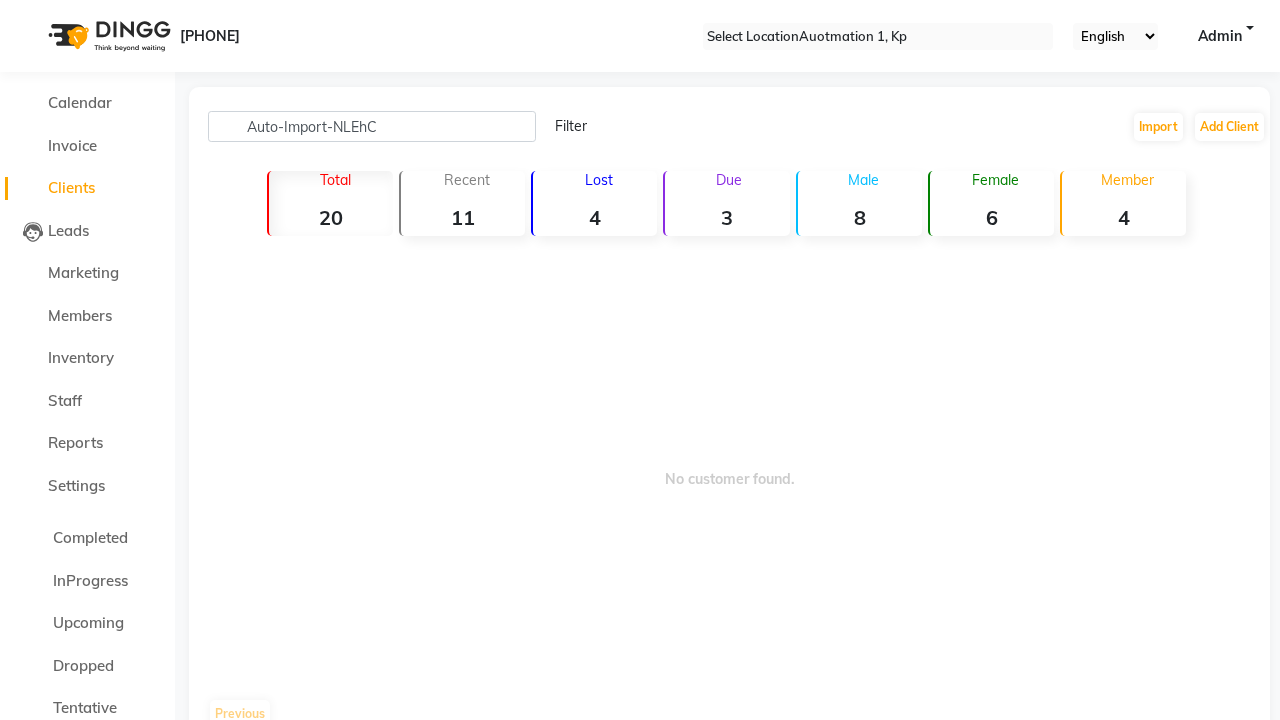 click on "User history remove successfully." at bounding box center (640, 795) 